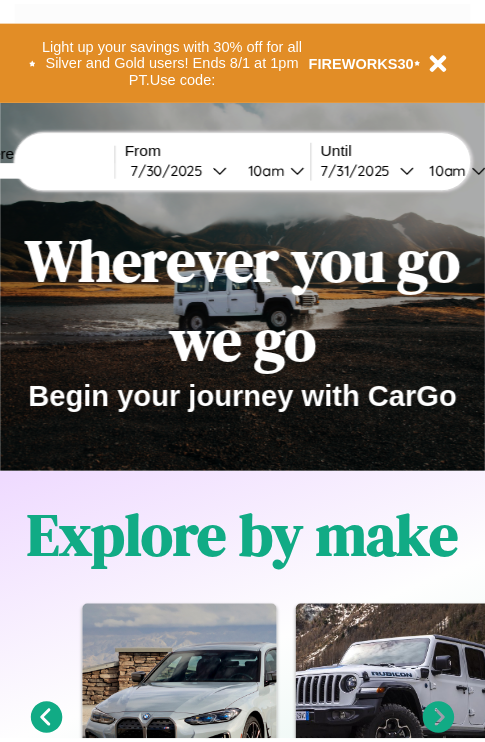 scroll, scrollTop: 0, scrollLeft: 0, axis: both 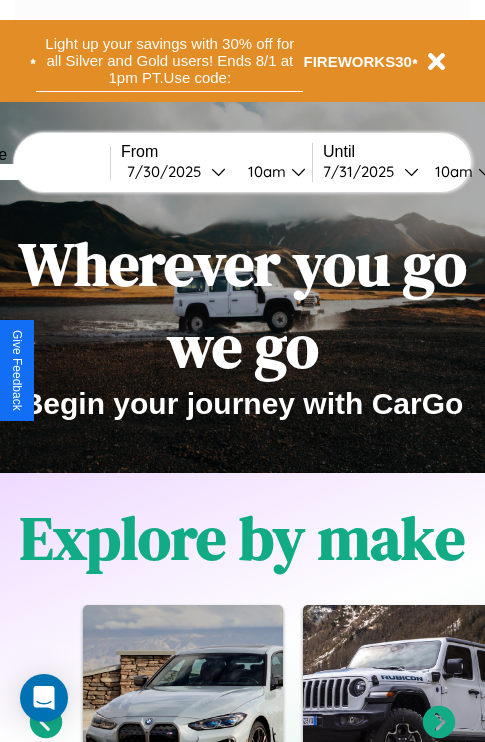 click on "Light up your savings with 30% off for all Silver and Gold users! Ends 8/1 at 1pm PT.  Use code:" at bounding box center (169, 61) 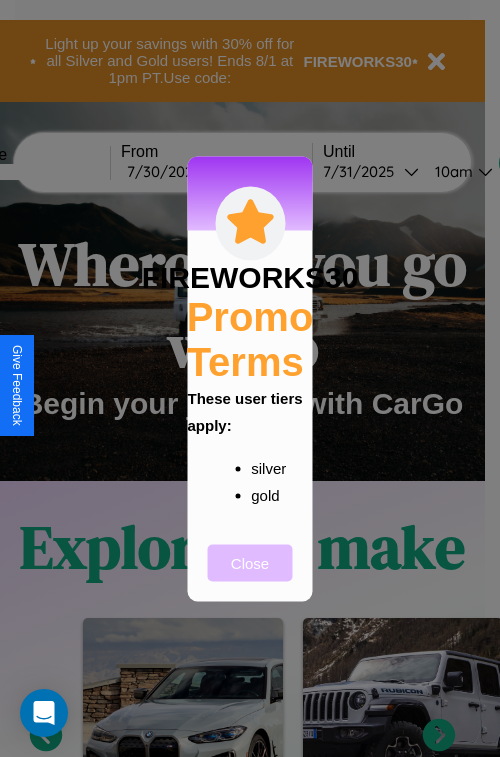 click on "Close" at bounding box center [250, 562] 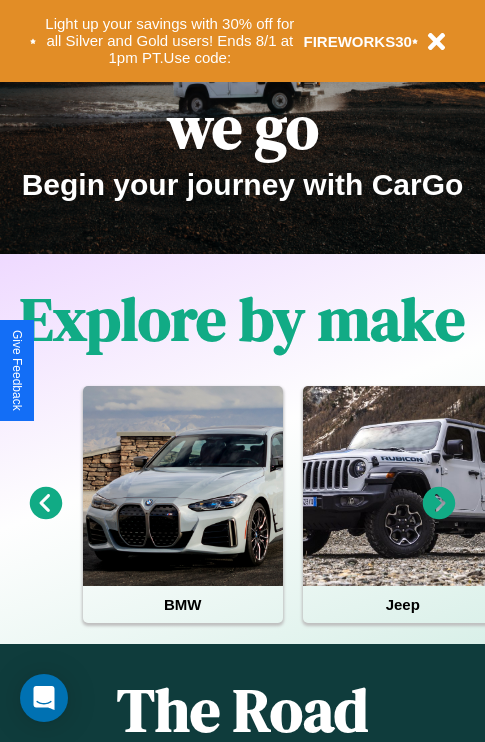 scroll, scrollTop: 308, scrollLeft: 0, axis: vertical 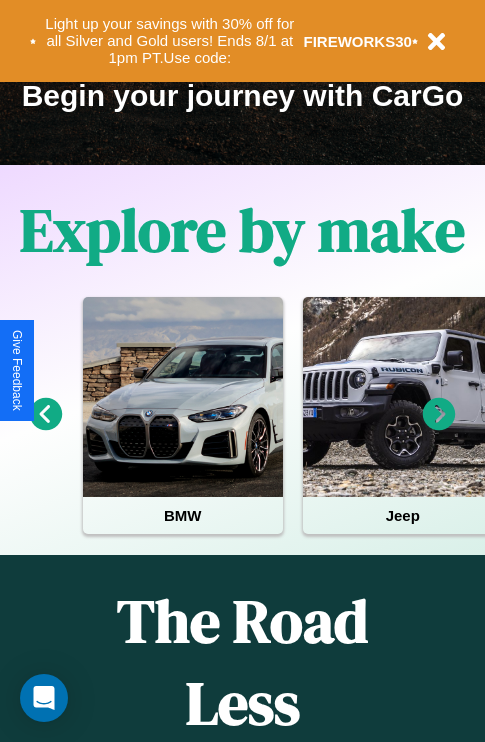 click 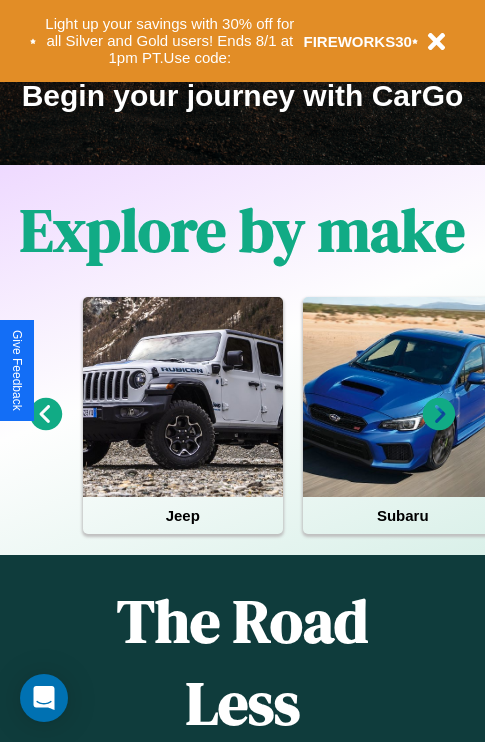 click 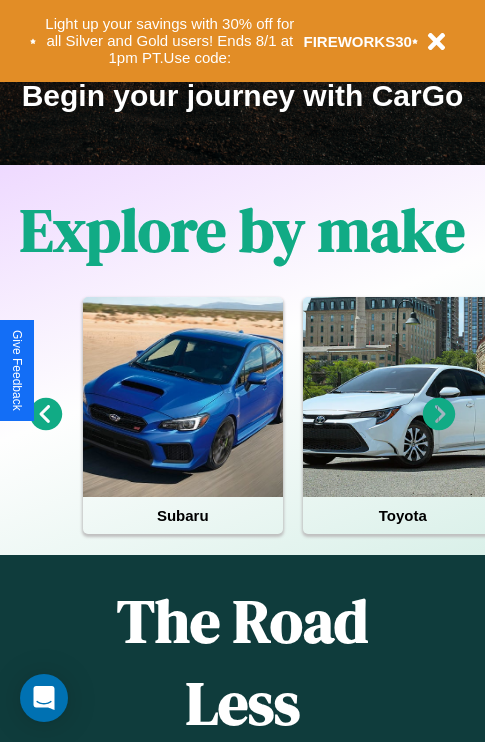 click 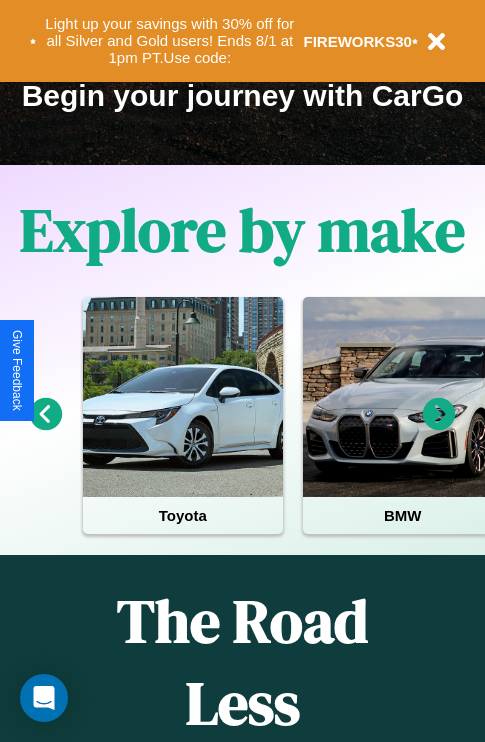 click 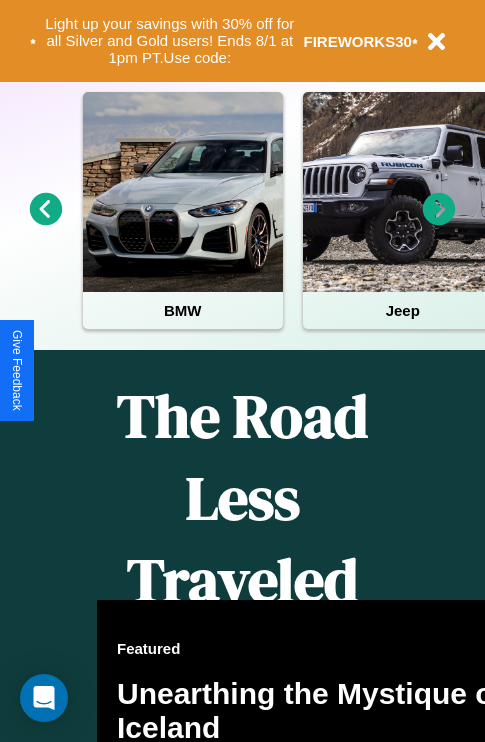 scroll, scrollTop: 817, scrollLeft: 0, axis: vertical 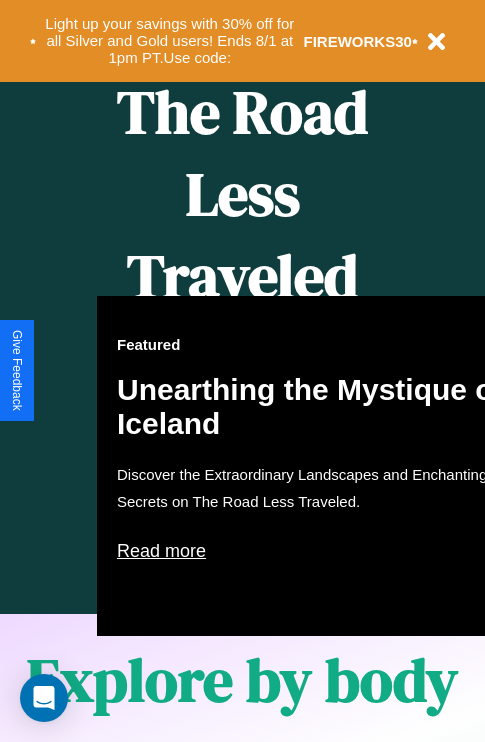 click on "Featured Unearthing the Mystique of Iceland Discover the Extraordinary Landscapes and Enchanting Secrets on The Road Less Traveled. Read more" at bounding box center (317, 466) 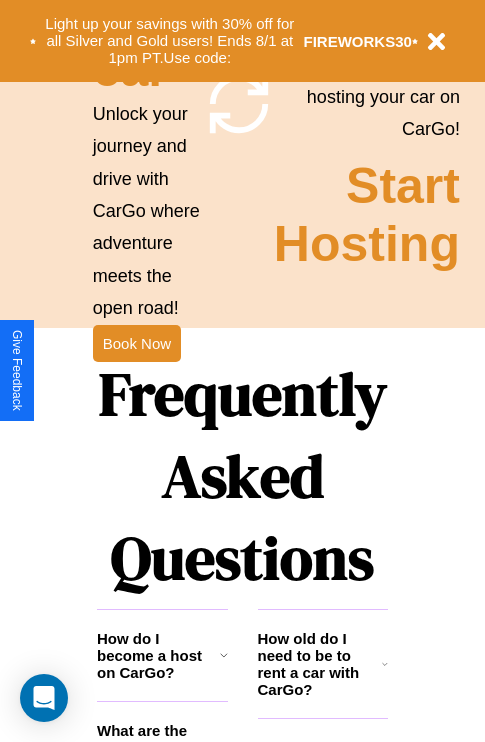 scroll, scrollTop: 1947, scrollLeft: 0, axis: vertical 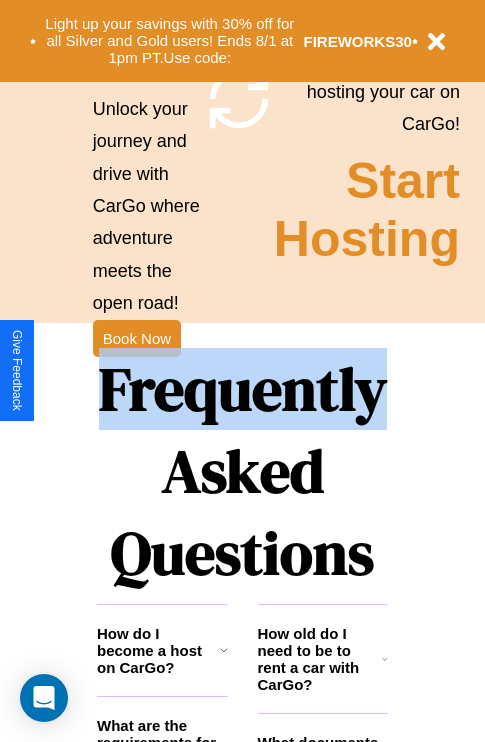 click on "Frequently Asked Questions" at bounding box center [242, 471] 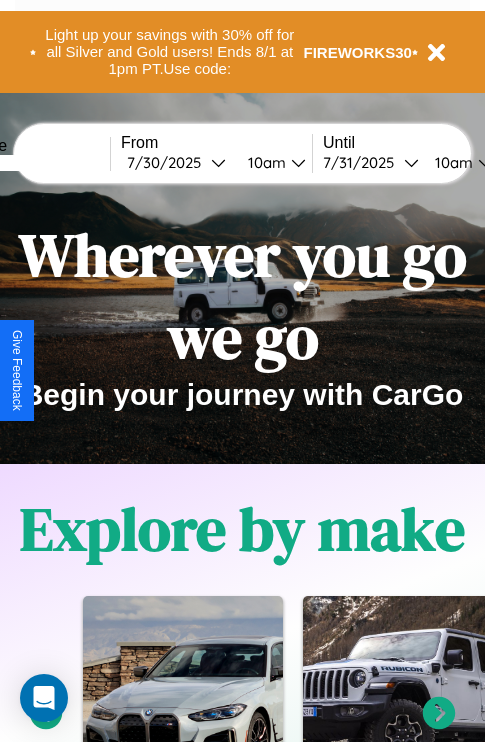 scroll, scrollTop: 0, scrollLeft: 0, axis: both 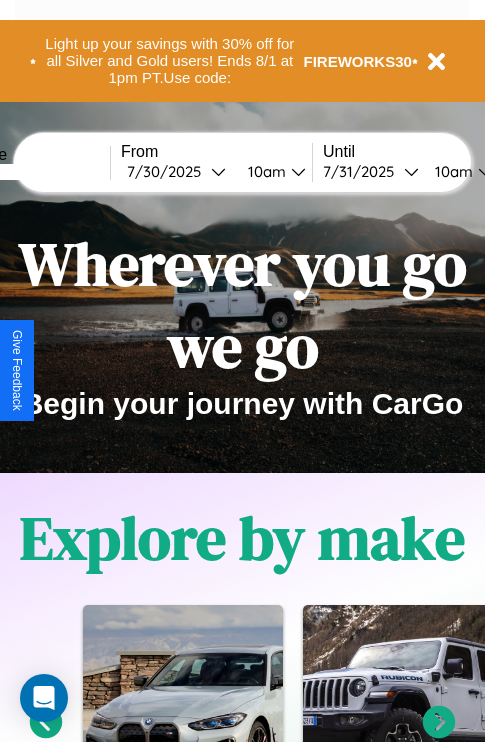 click at bounding box center [35, 172] 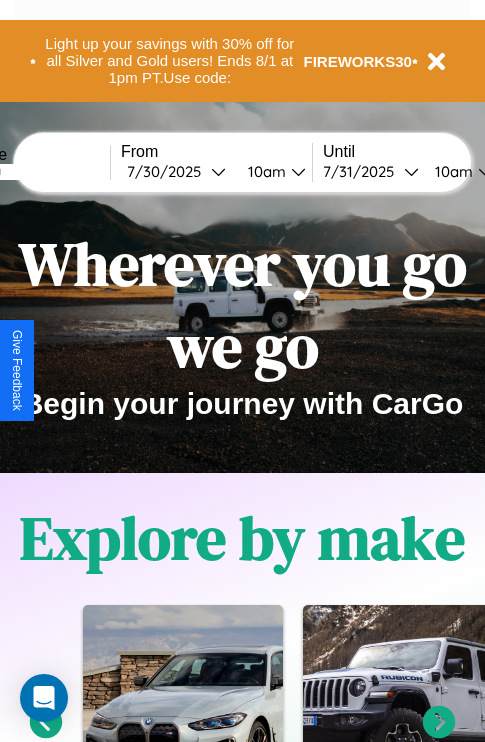 type on "*******" 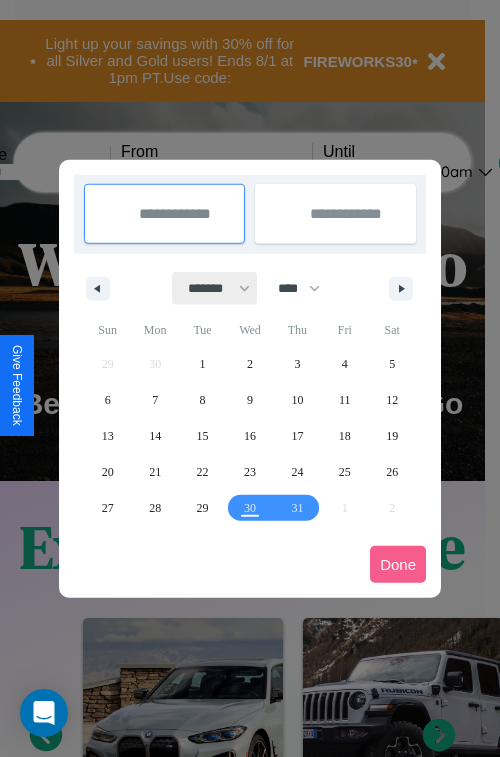 click on "******* ******** ***** ***** *** **** **** ****** ********* ******* ******** ********" at bounding box center (215, 288) 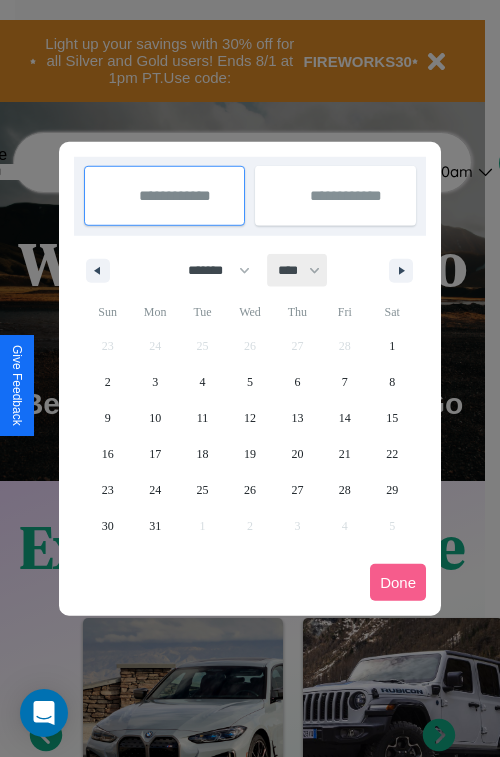click on "**** **** **** **** **** **** **** **** **** **** **** **** **** **** **** **** **** **** **** **** **** **** **** **** **** **** **** **** **** **** **** **** **** **** **** **** **** **** **** **** **** **** **** **** **** **** **** **** **** **** **** **** **** **** **** **** **** **** **** **** **** **** **** **** **** **** **** **** **** **** **** **** **** **** **** **** **** **** **** **** **** **** **** **** **** **** **** **** **** **** **** **** **** **** **** **** **** **** **** **** **** **** **** **** **** **** **** **** **** **** **** **** **** **** **** **** **** **** **** **** ****" at bounding box center (298, 270) 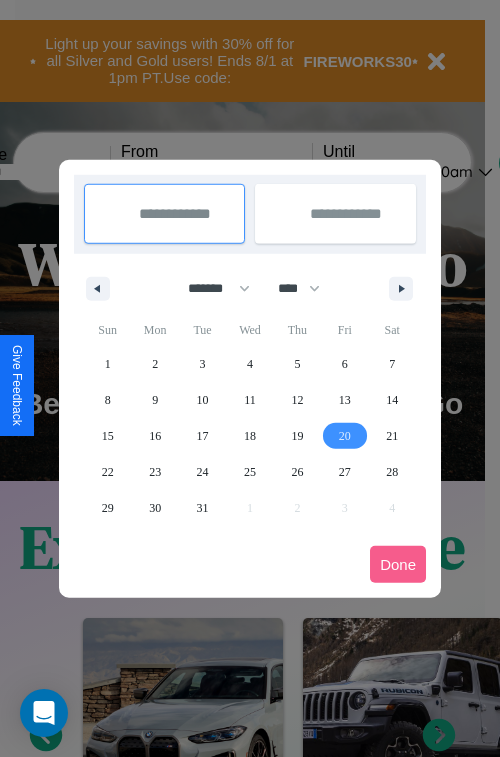 click on "20" at bounding box center [345, 436] 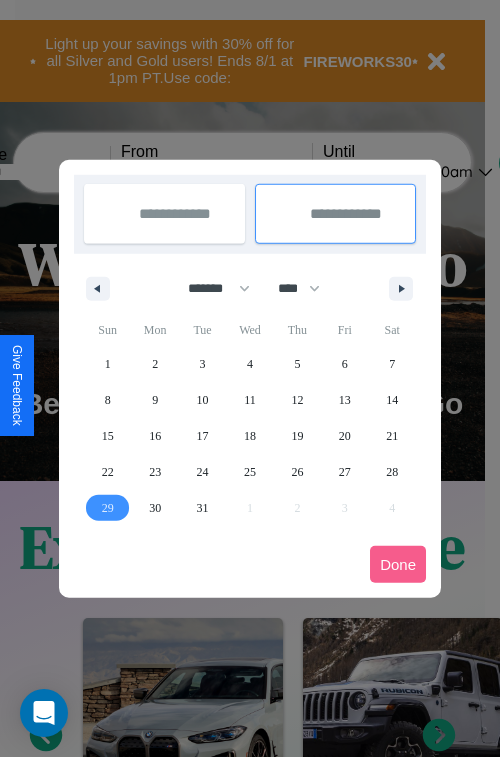 click on "29" at bounding box center [108, 508] 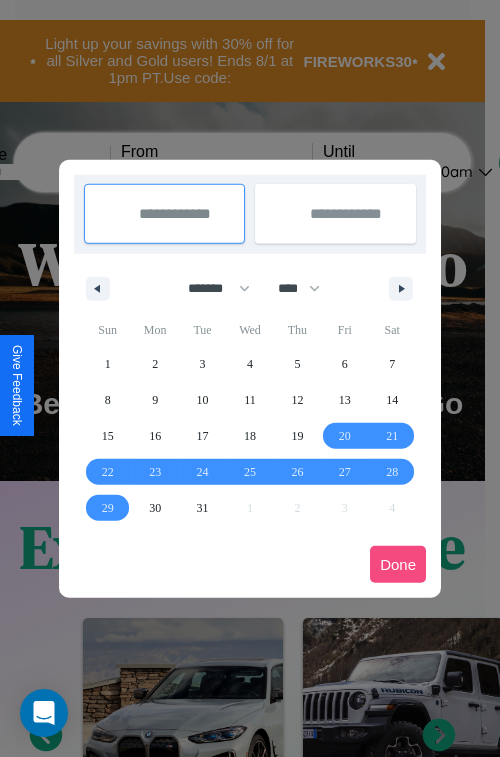 click on "Done" at bounding box center (398, 564) 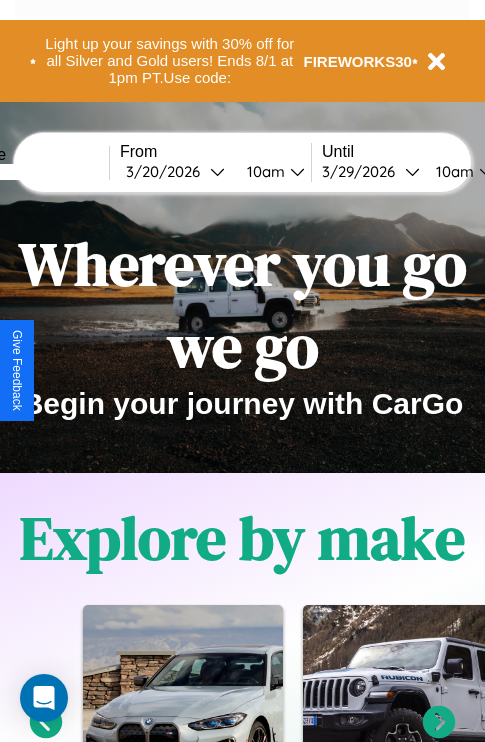 click on "10am" at bounding box center [263, 171] 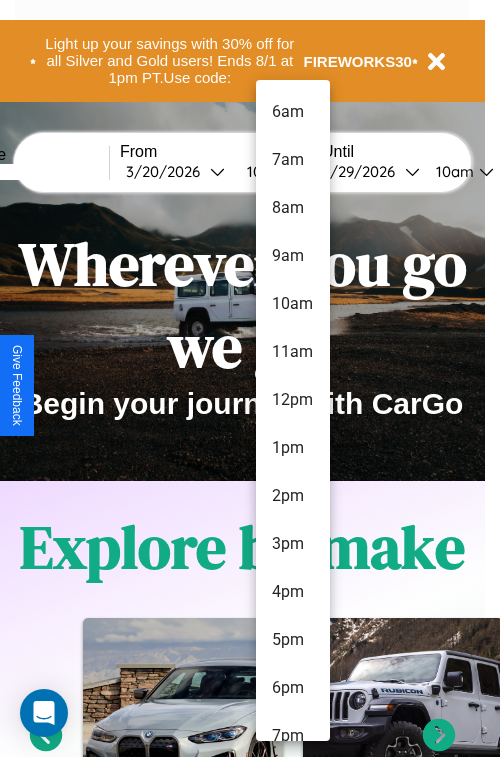click on "4pm" at bounding box center (293, 592) 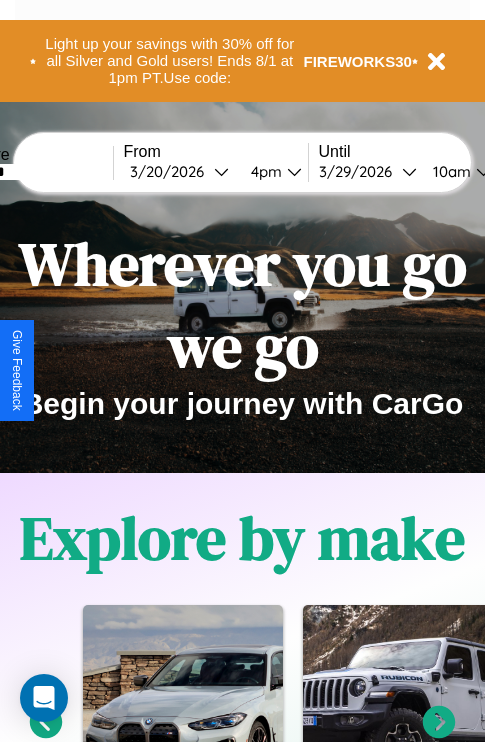 click on "10am" at bounding box center (449, 171) 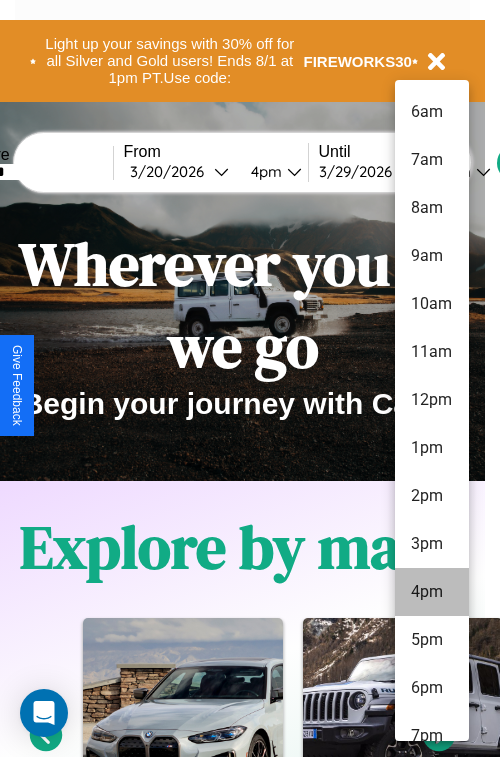 click on "4pm" at bounding box center [432, 592] 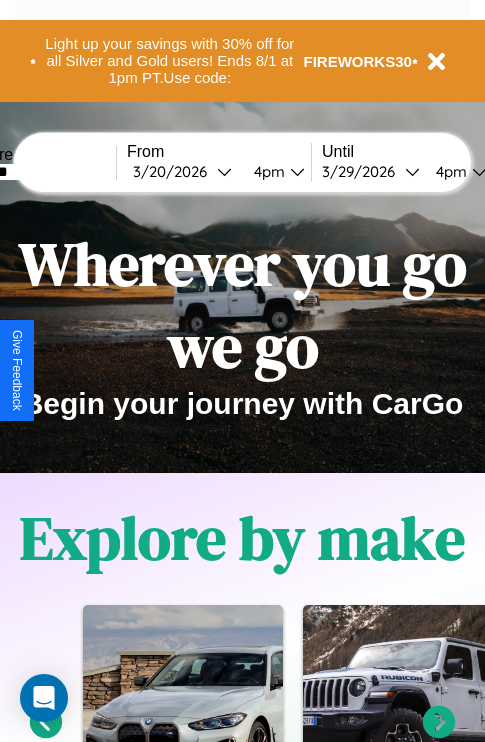 scroll, scrollTop: 0, scrollLeft: 70, axis: horizontal 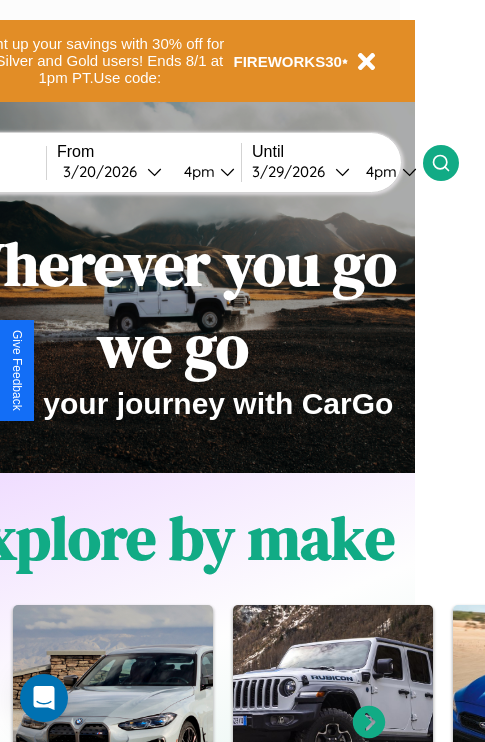 click 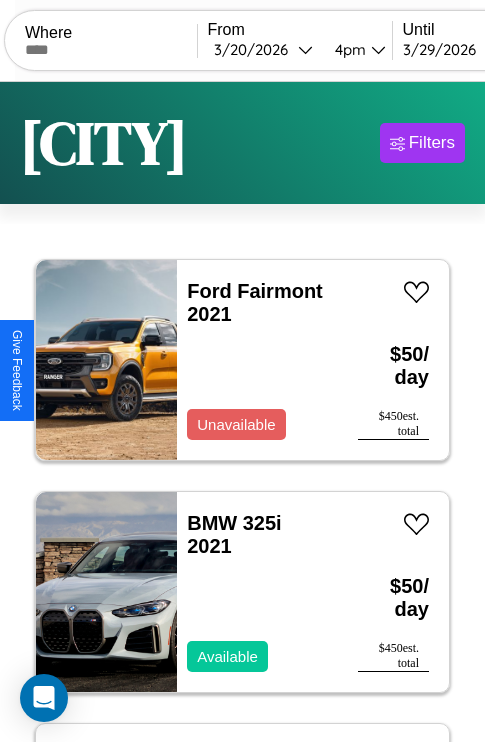 scroll, scrollTop: 95, scrollLeft: 0, axis: vertical 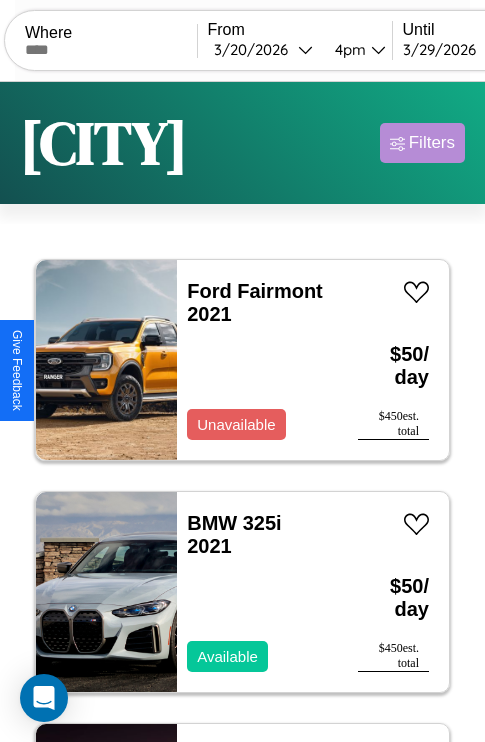 click on "Filters" at bounding box center (432, 143) 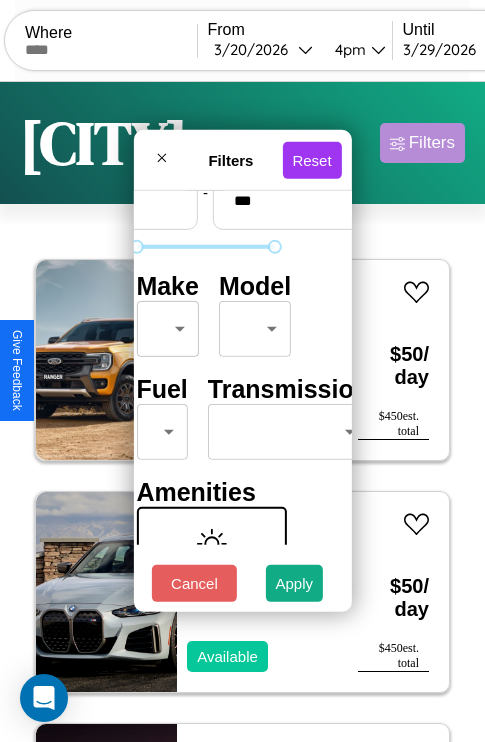 scroll, scrollTop: 162, scrollLeft: 63, axis: both 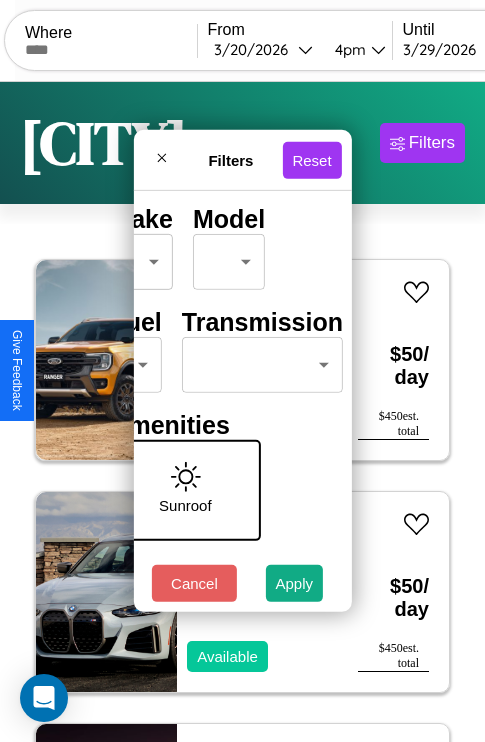 click on "CarGo Where From 3 / 20 / 2026 4pm Until 3 / 29 / 2026 4pm Become a Host Login Sign Up Atlanta Filters 32  cars in this area These cars can be picked up in this city. Ford   Fairmont   2021 Unavailable $ 50  / day $ 450  est. total BMW   325i   2021 Available $ 50  / day $ 450  est. total Maserati   Quattroporte   2020 Available $ 160  / day $ 1440  est. total Dodge   Ram Wagon   2014 Available $ 130  / day $ 1170  est. total Lincoln   Corsair   2023 Unavailable $ 190  / day $ 1710  est. total Chrysler   Grand Voyager   2019 Unavailable $ 50  / day $ 450  est. total Nissan   Kicks Play   2014 Available $ 120  / day $ 1080  est. total Chrysler   Caravan   2019 Available $ 40  / day $ 360  est. total Infiniti   QX70   2023 Available $ 40  / day $ 360  est. total Acura   ZDX   2023 Available $ 170  / day $ 1530  est. total Ford   Lyford Overland   2024 Available $ 180  / day $ 1620  est. total BMW   320i   2021 Available $ 170  / day $ 1530  est. total Jaguar   X-Type   2016 Available $ 110  / day $ 990 Hyundai" at bounding box center (242, 412) 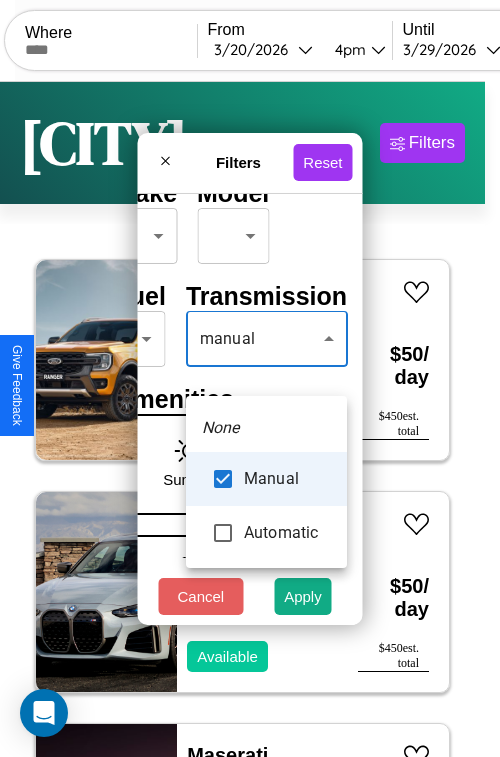 type on "******" 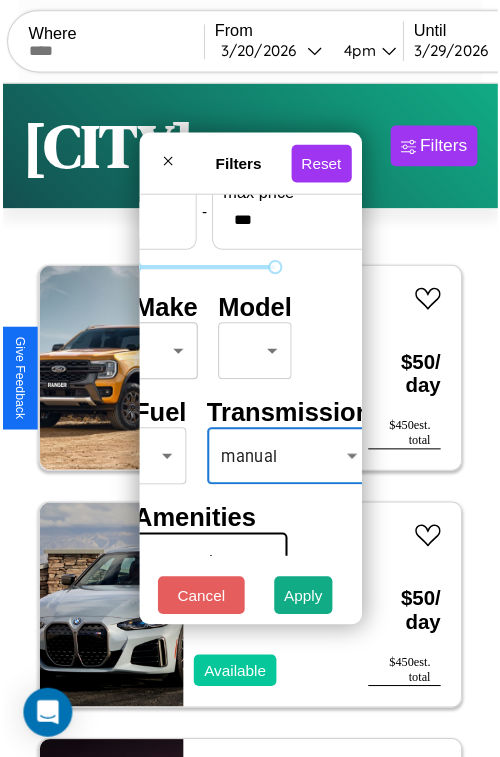 scroll, scrollTop: 59, scrollLeft: 40, axis: both 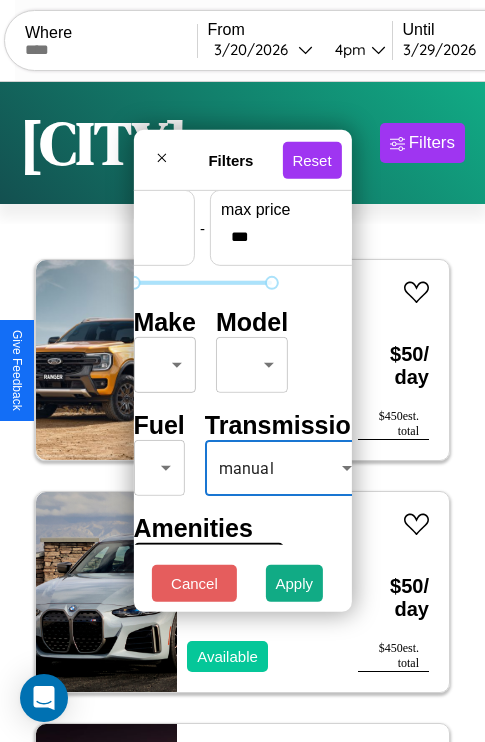 click on "CarGo Where From 3 / 20 / 2026 4pm Until 3 / 29 / 2026 4pm Become a Host Login Sign Up Atlanta Filters 32  cars in this area These cars can be picked up in this city. Ford   Fairmont   2021 Unavailable $ 50  / day $ 450  est. total BMW   325i   2021 Available $ 50  / day $ 450  est. total Maserati   Quattroporte   2020 Available $ 160  / day $ 1440  est. total Dodge   Ram Wagon   2014 Available $ 130  / day $ 1170  est. total Lincoln   Corsair   2023 Unavailable $ 190  / day $ 1710  est. total Chrysler   Grand Voyager   2019 Unavailable $ 50  / day $ 450  est. total Nissan   Kicks Play   2014 Available $ 120  / day $ 1080  est. total Chrysler   Caravan   2019 Available $ 40  / day $ 360  est. total Infiniti   QX70   2023 Available $ 40  / day $ 360  est. total Acura   ZDX   2023 Available $ 170  / day $ 1530  est. total Ford   Lyford Overland   2024 Available $ 180  / day $ 1620  est. total BMW   320i   2021 Available $ 170  / day $ 1530  est. total Jaguar   X-Type   2016 Available $ 110  / day $ 990 Hyundai" at bounding box center [242, 412] 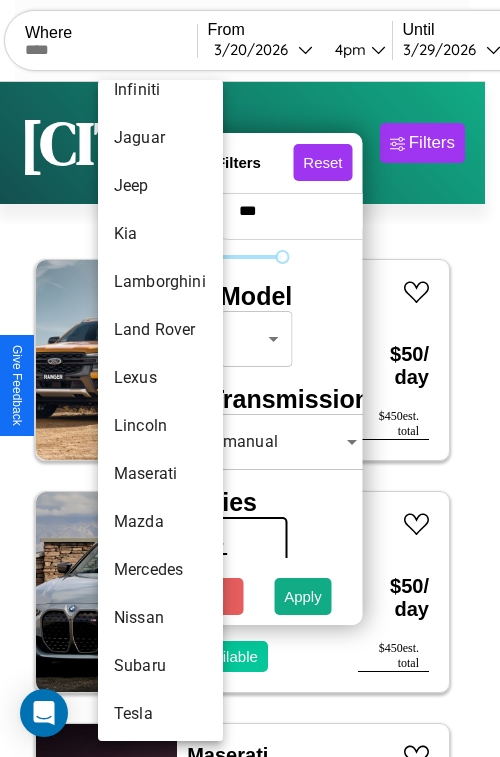 scroll, scrollTop: 950, scrollLeft: 0, axis: vertical 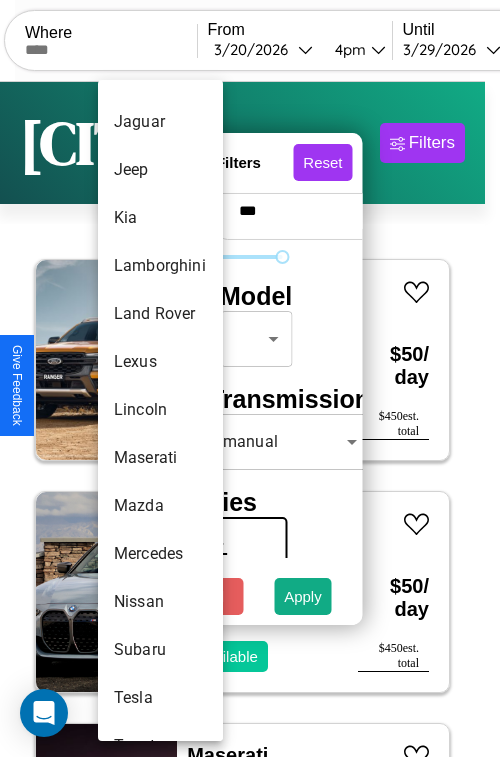 click on "Lincoln" at bounding box center (160, 410) 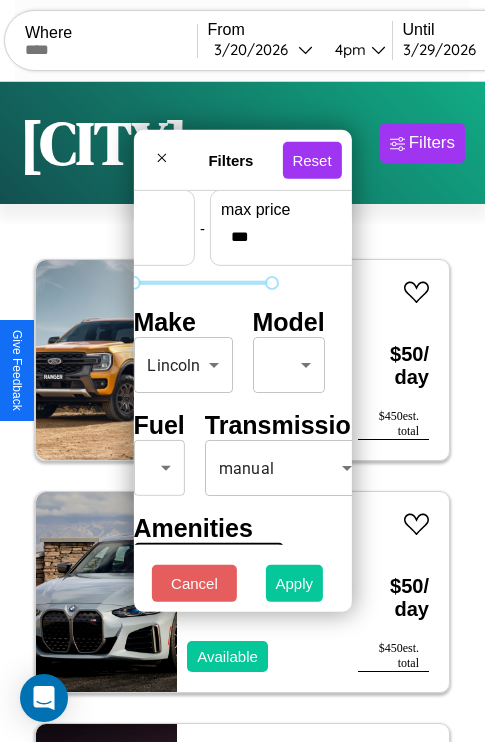 click on "Apply" at bounding box center (295, 583) 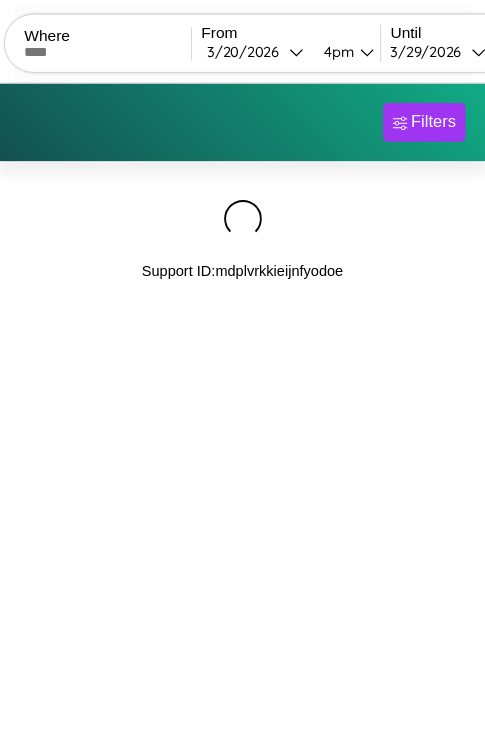 scroll, scrollTop: 0, scrollLeft: 0, axis: both 